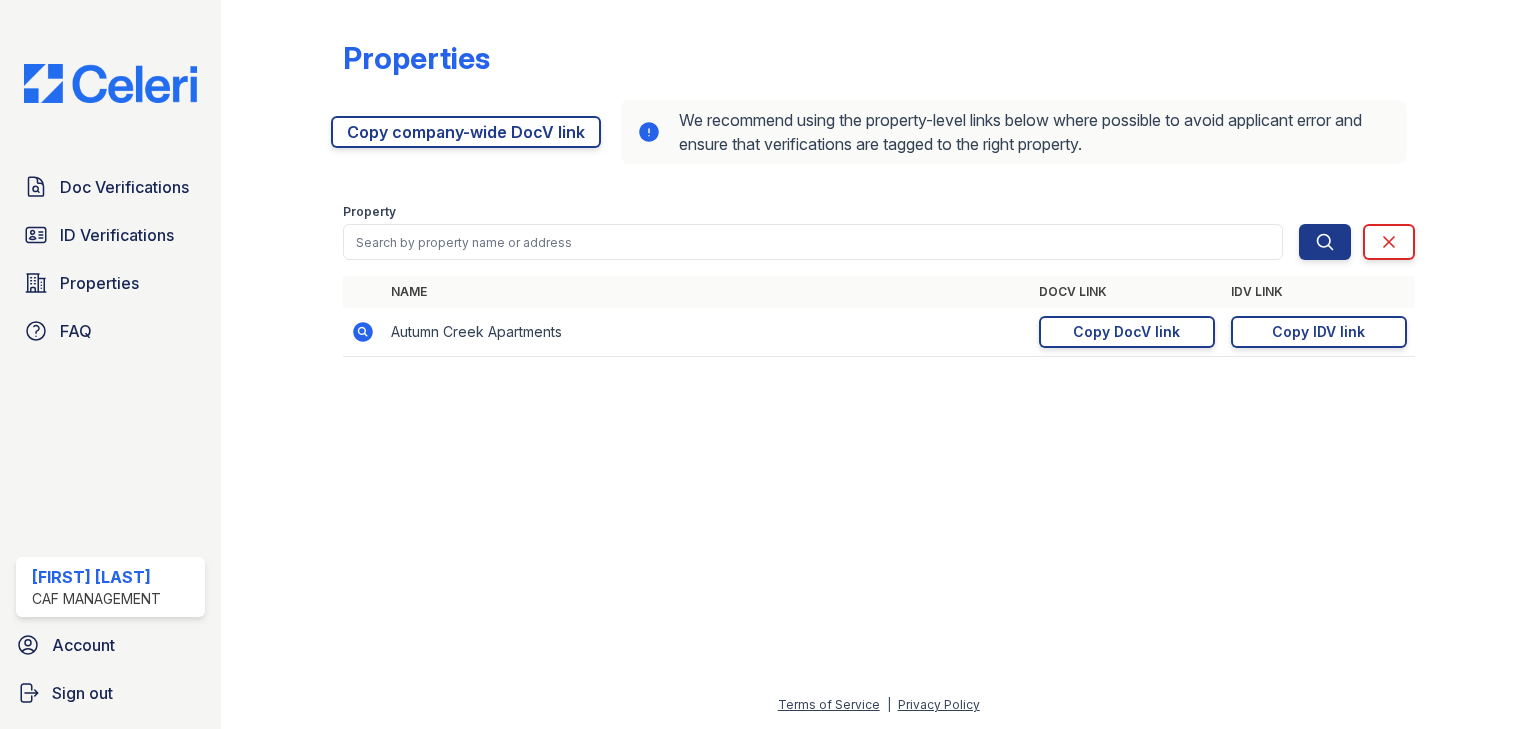 scroll, scrollTop: 0, scrollLeft: 0, axis: both 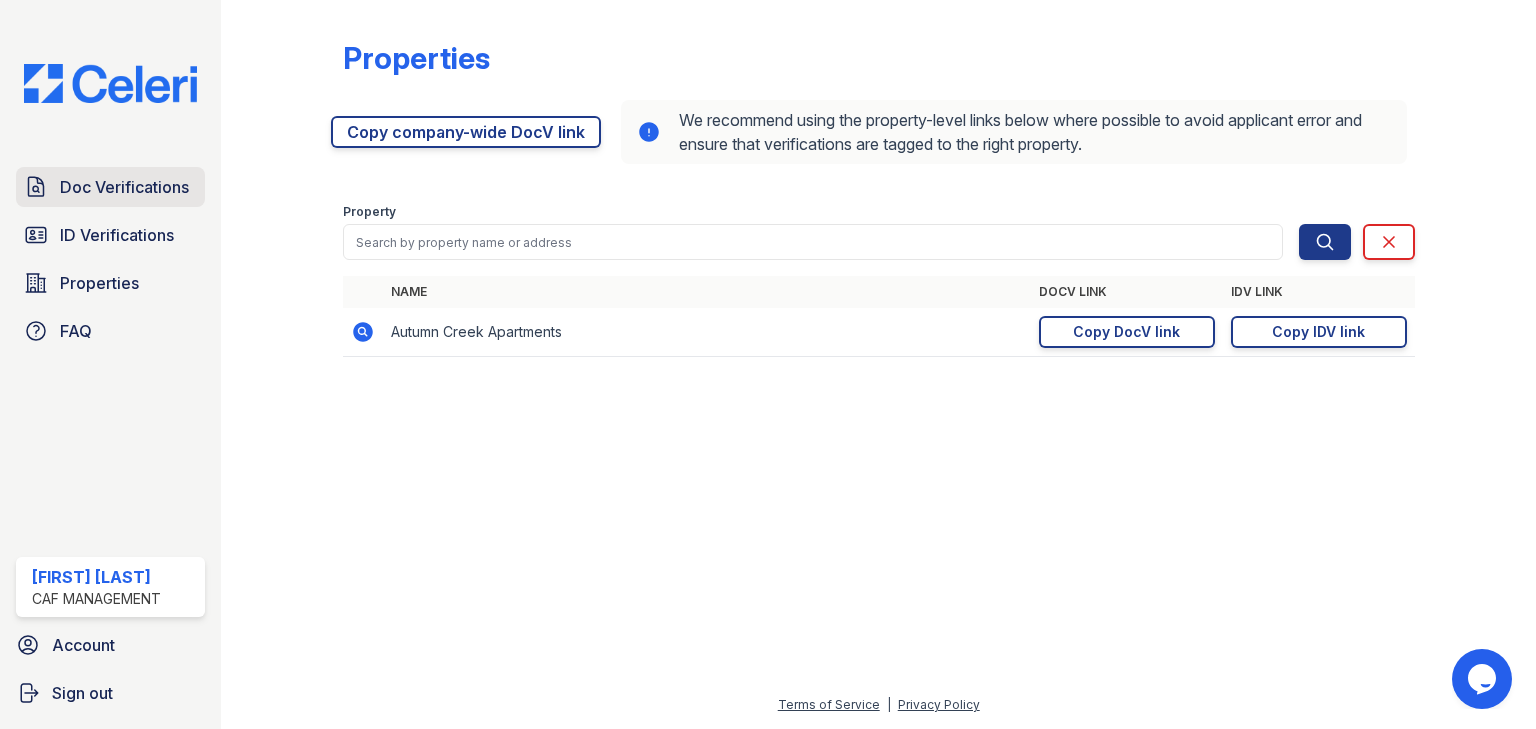 click on "Doc Verifications" at bounding box center (124, 187) 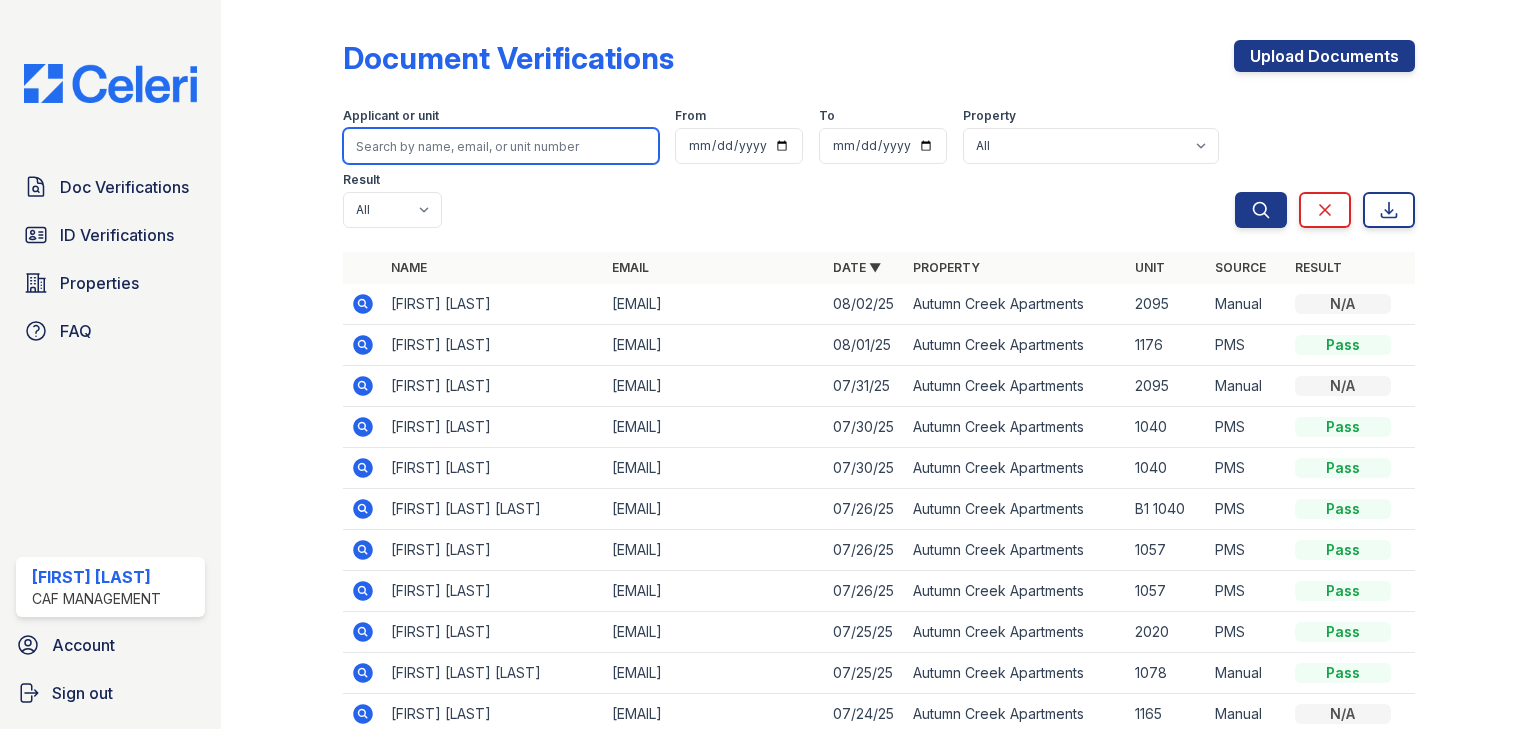 click at bounding box center (501, 146) 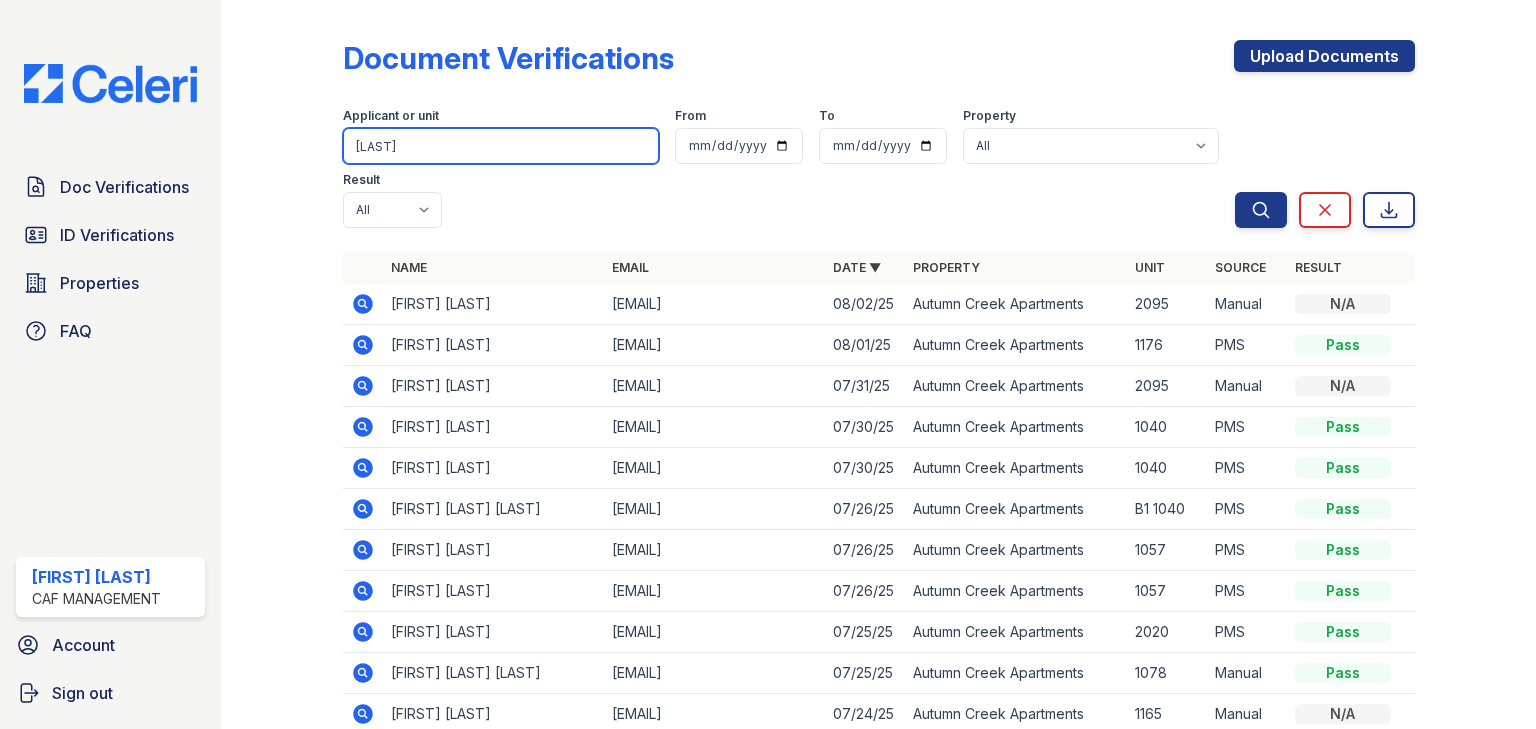 type on "[LAST]" 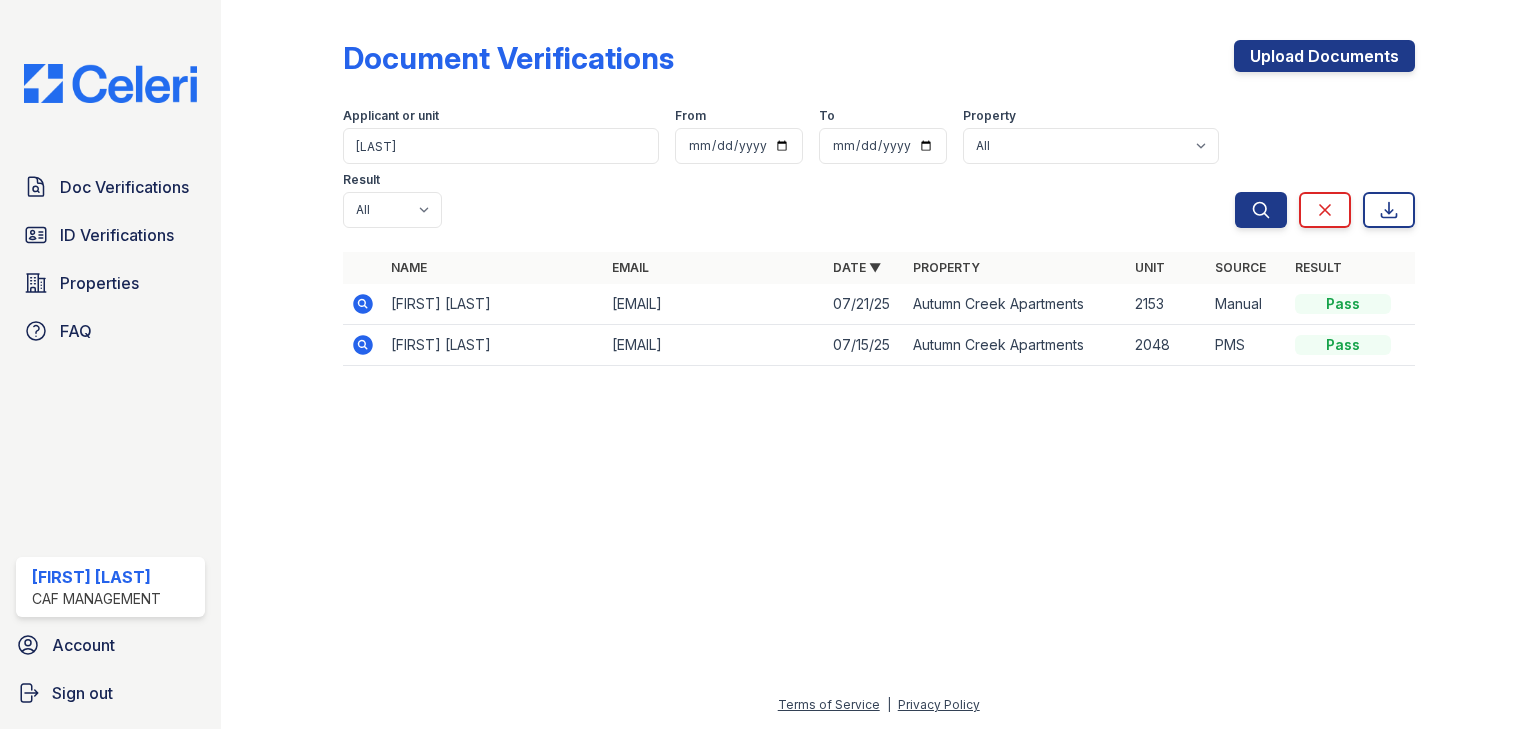 click 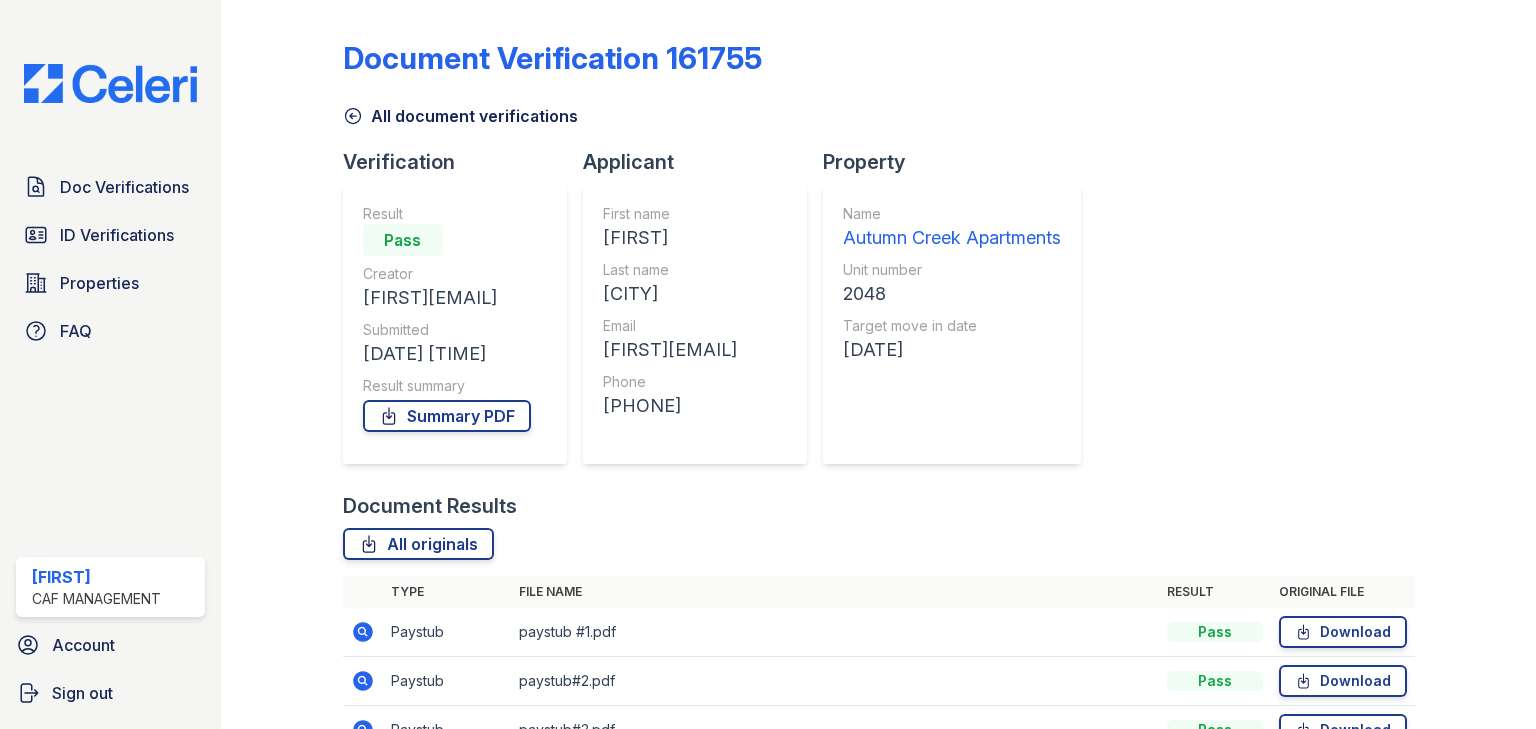 scroll, scrollTop: 0, scrollLeft: 0, axis: both 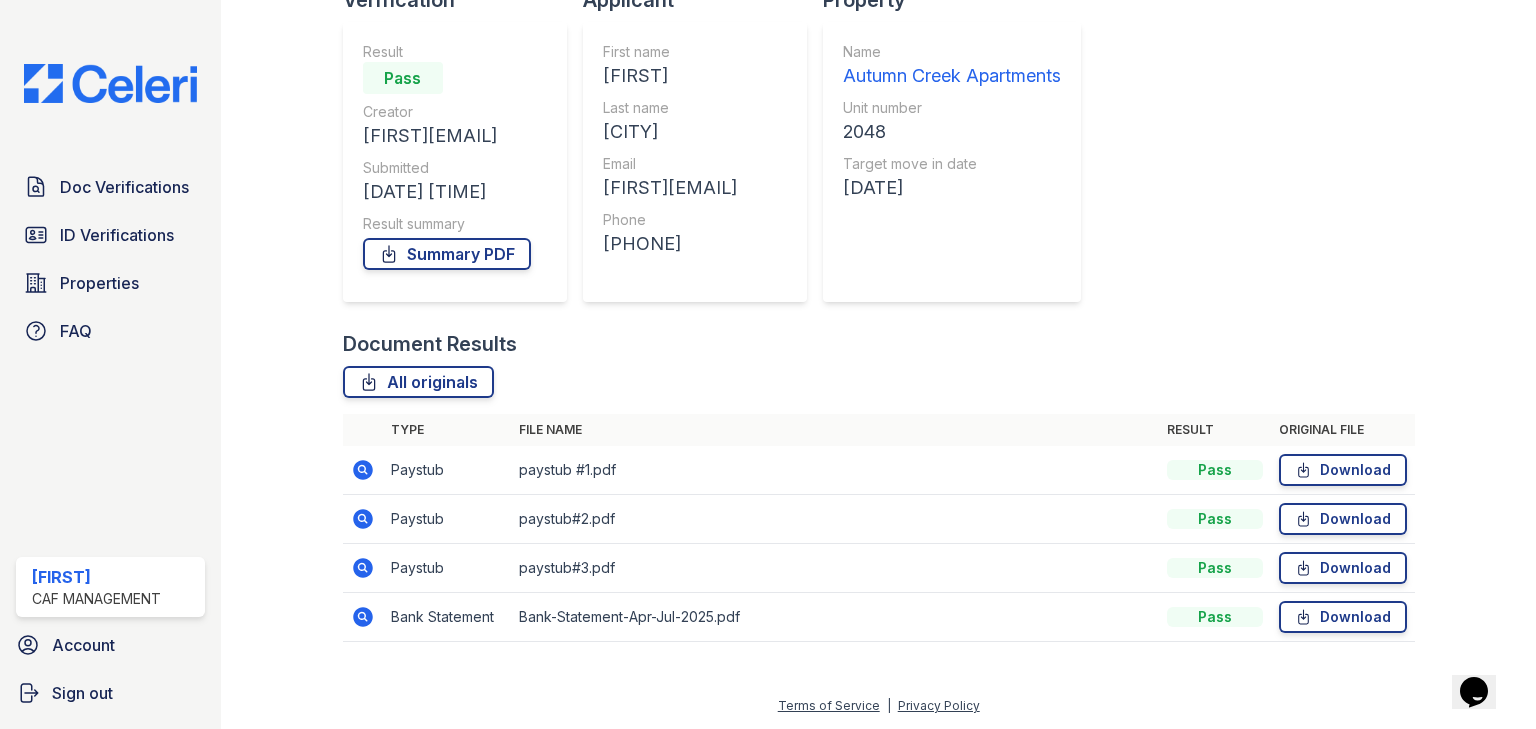 click 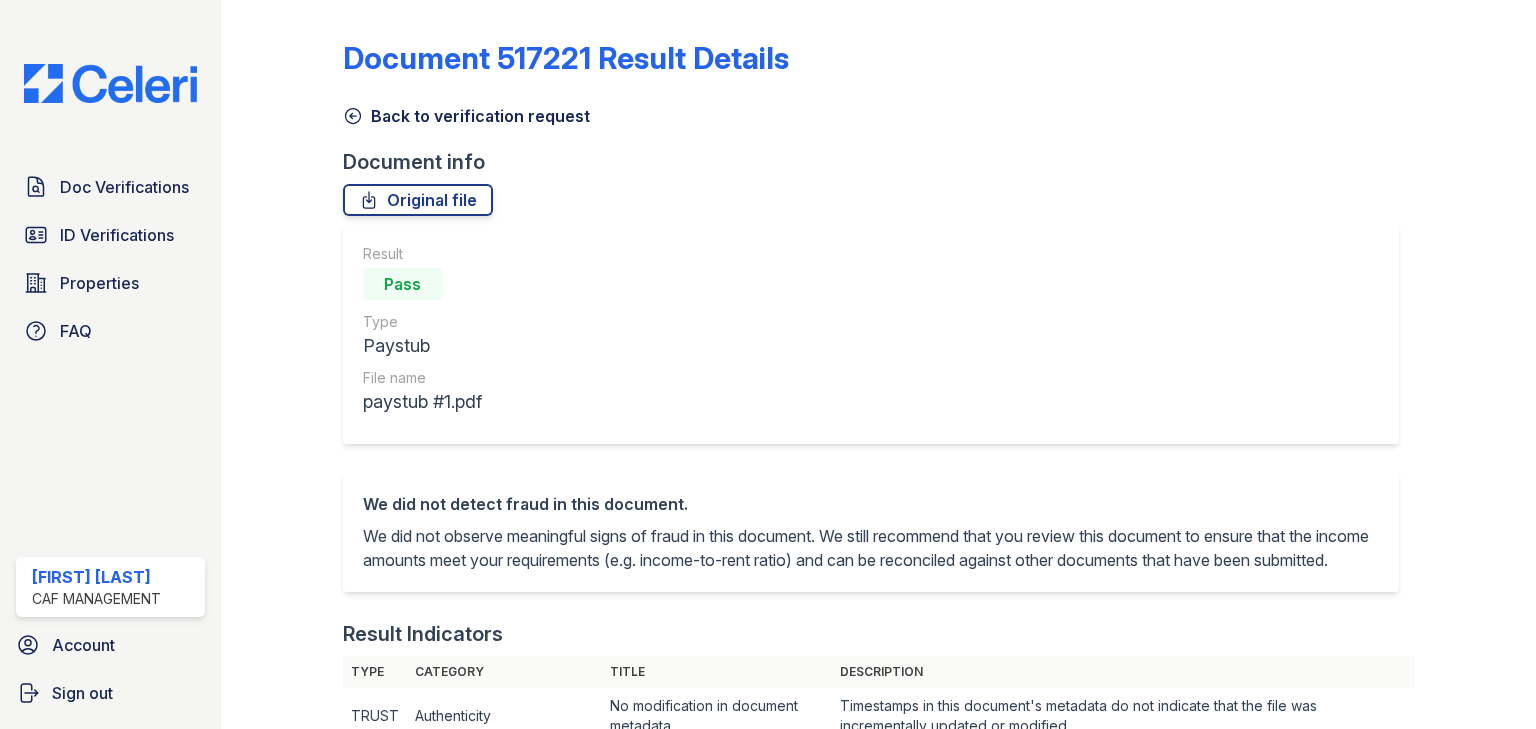 scroll, scrollTop: 0, scrollLeft: 0, axis: both 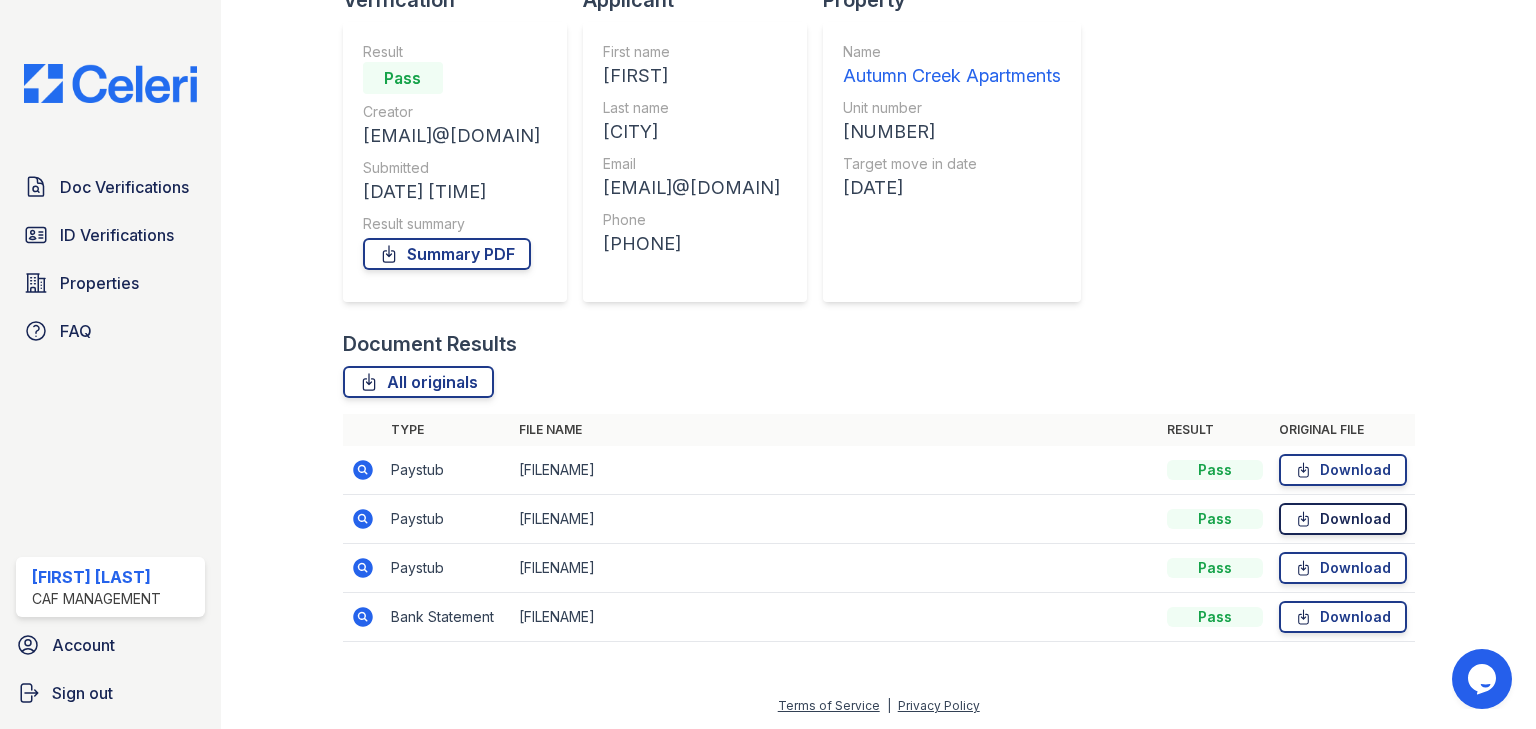 click on "Download" at bounding box center [1343, 519] 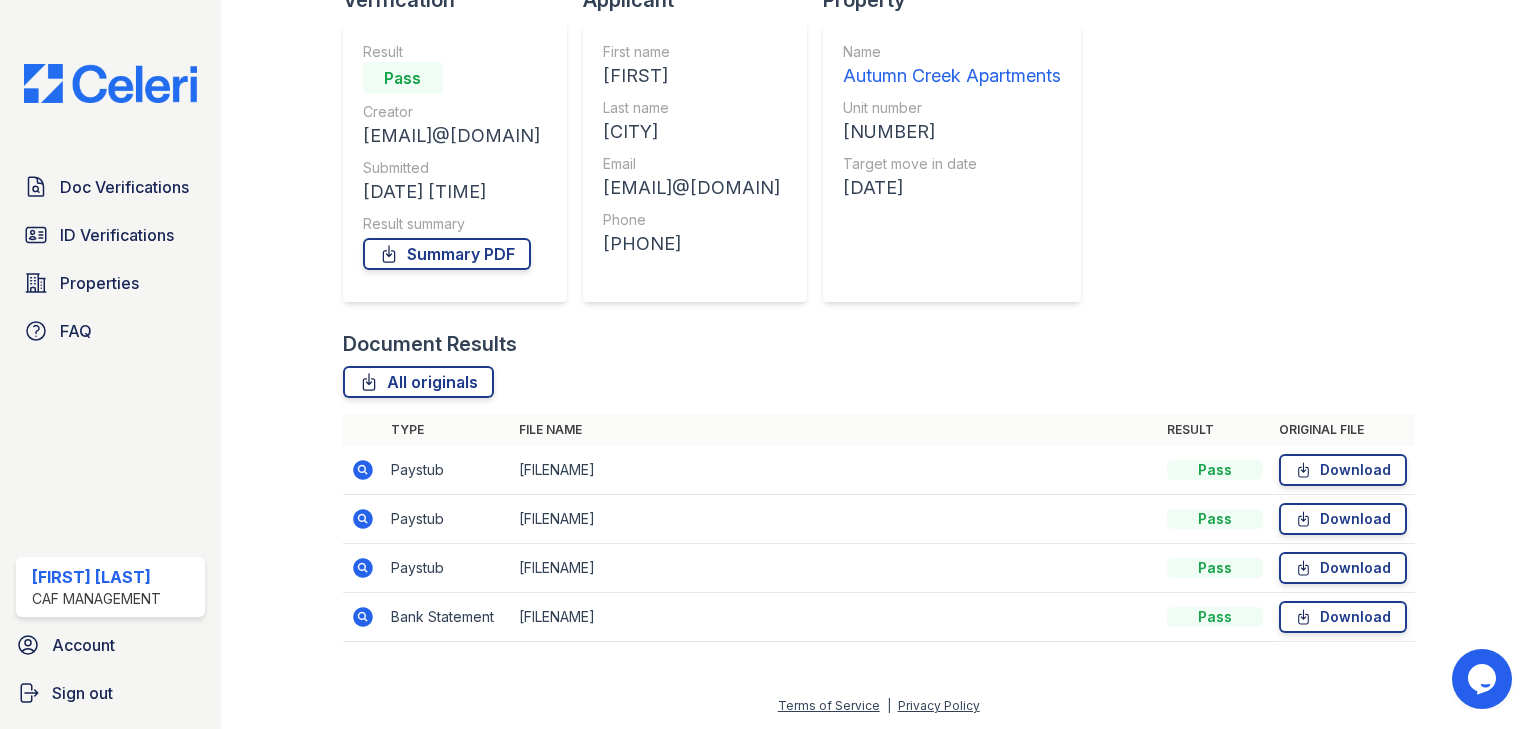 click 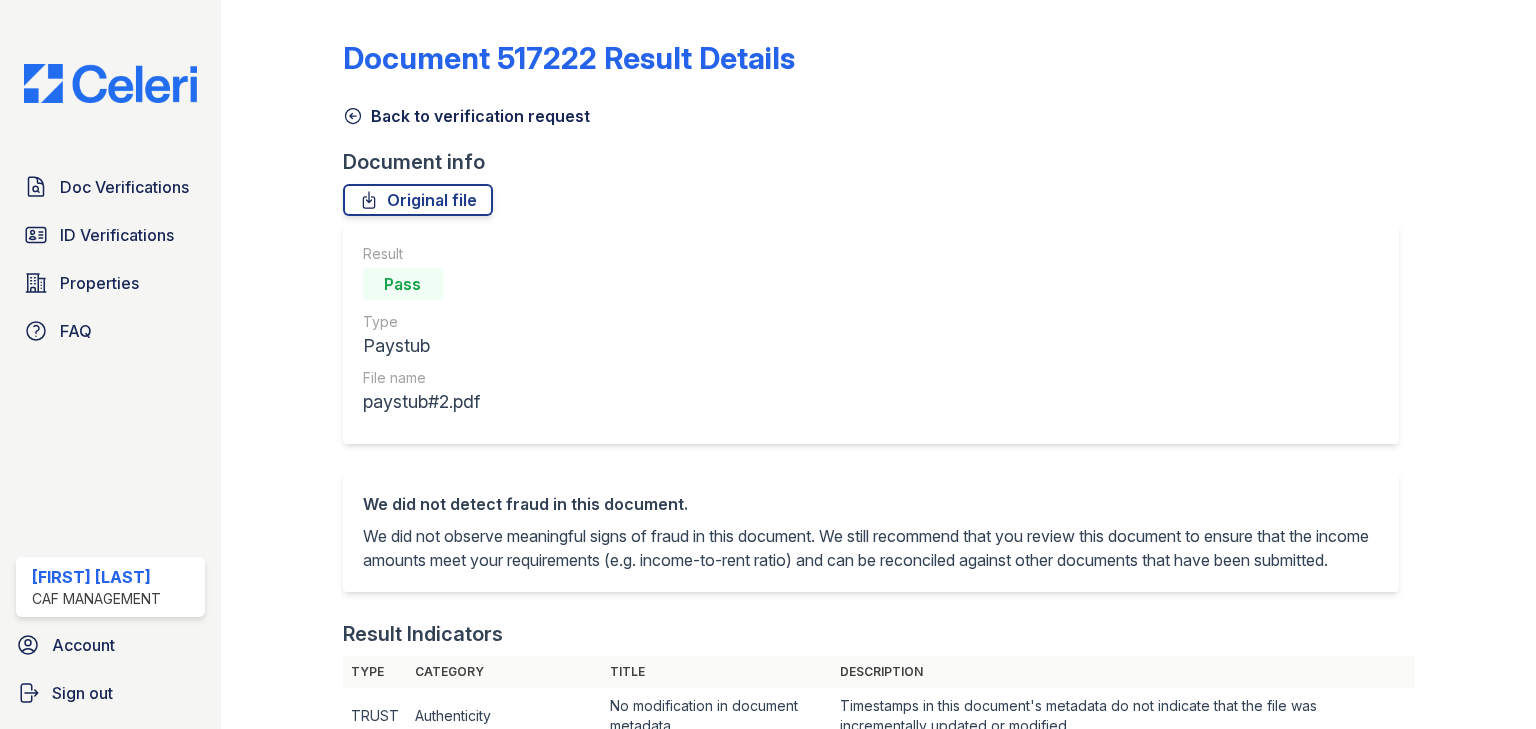 scroll, scrollTop: 0, scrollLeft: 0, axis: both 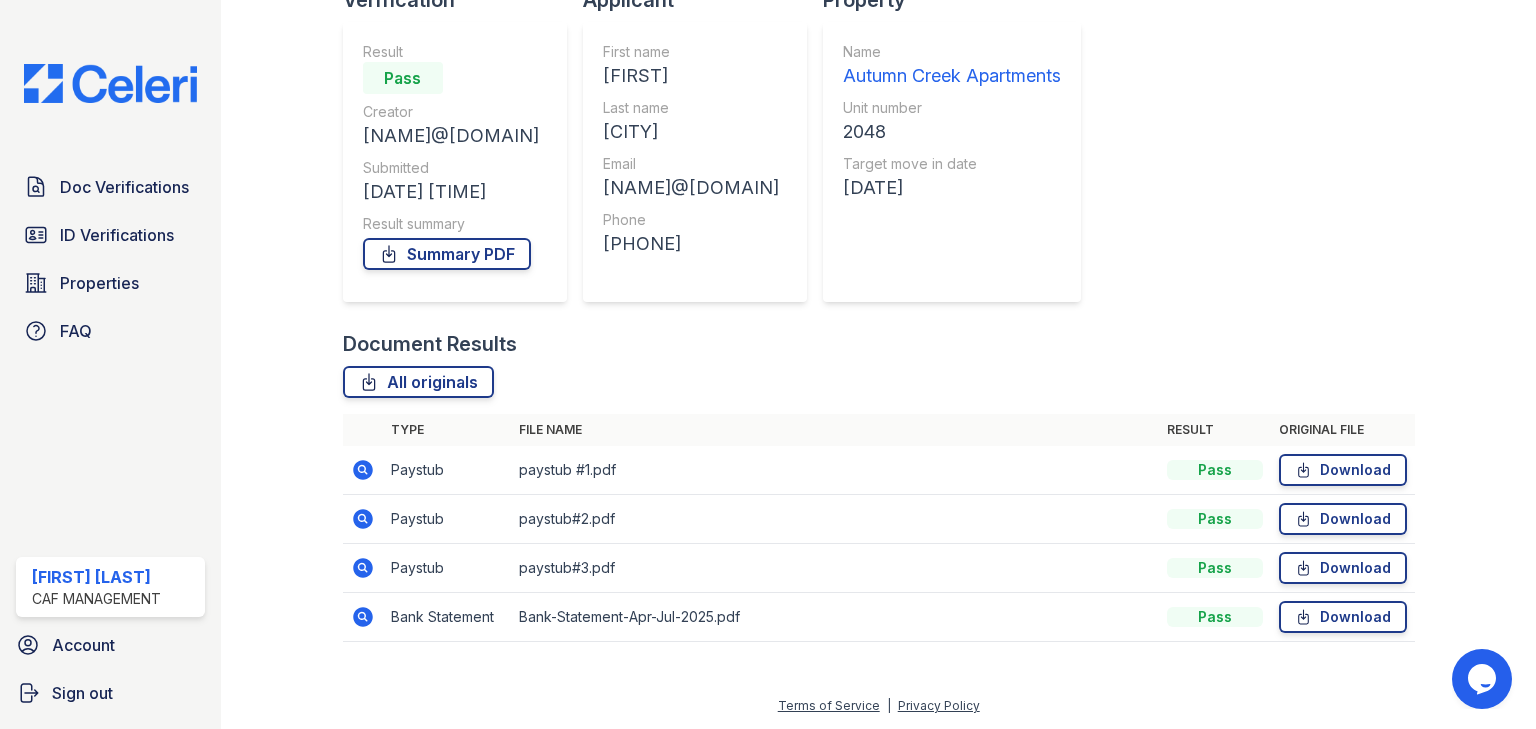 click 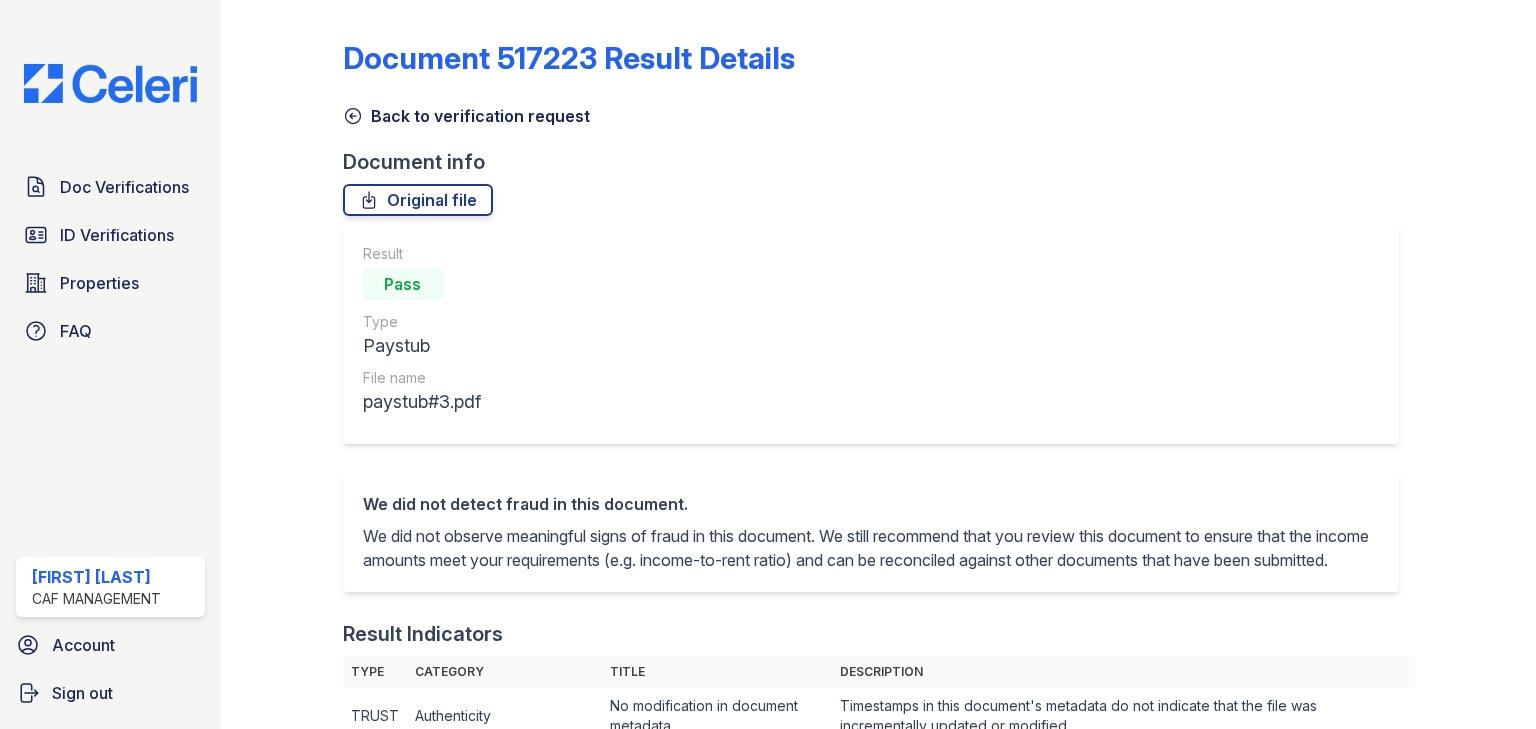 scroll, scrollTop: 0, scrollLeft: 0, axis: both 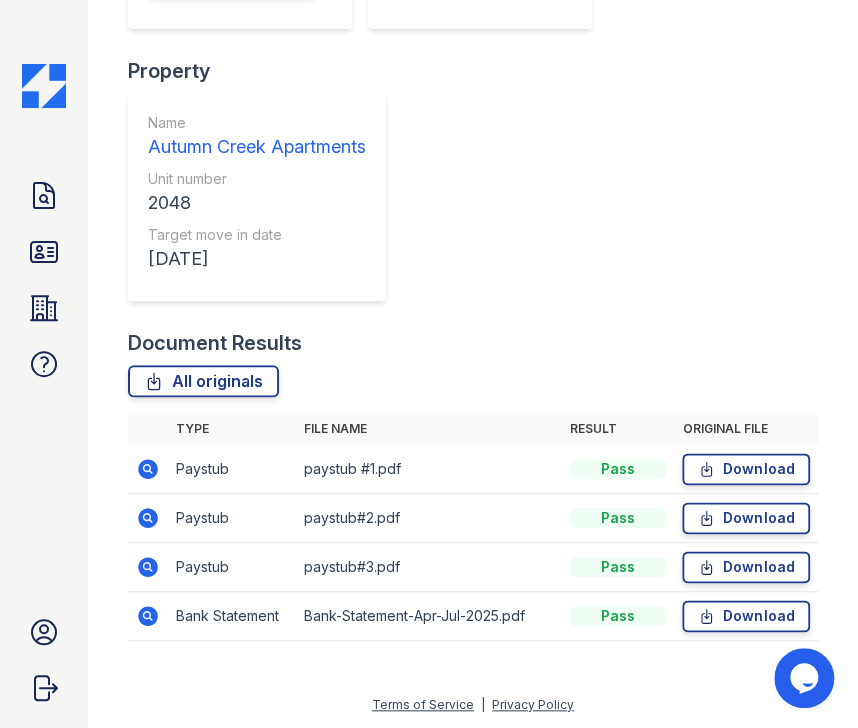 click 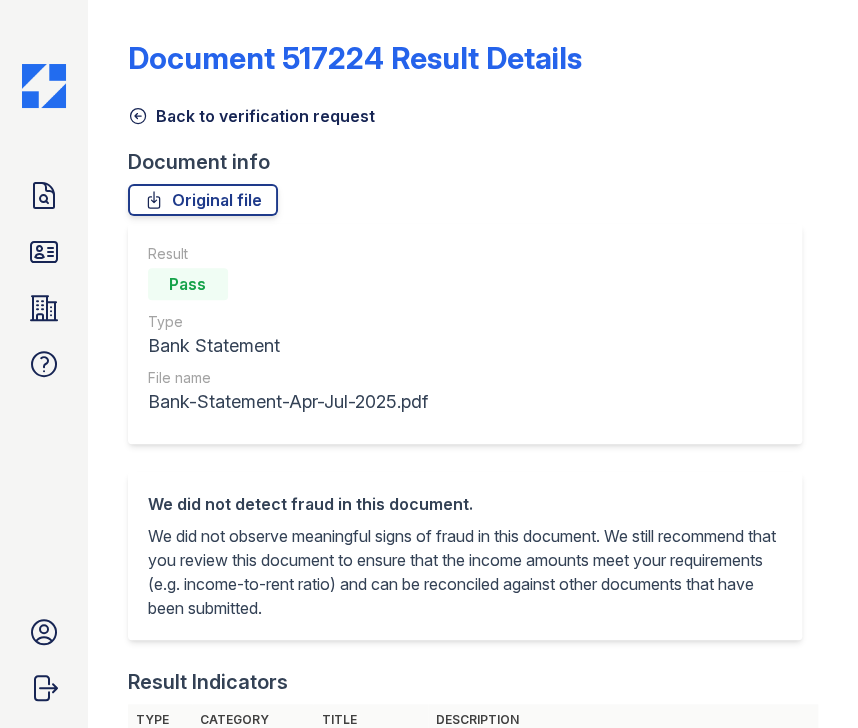 scroll, scrollTop: 0, scrollLeft: 0, axis: both 